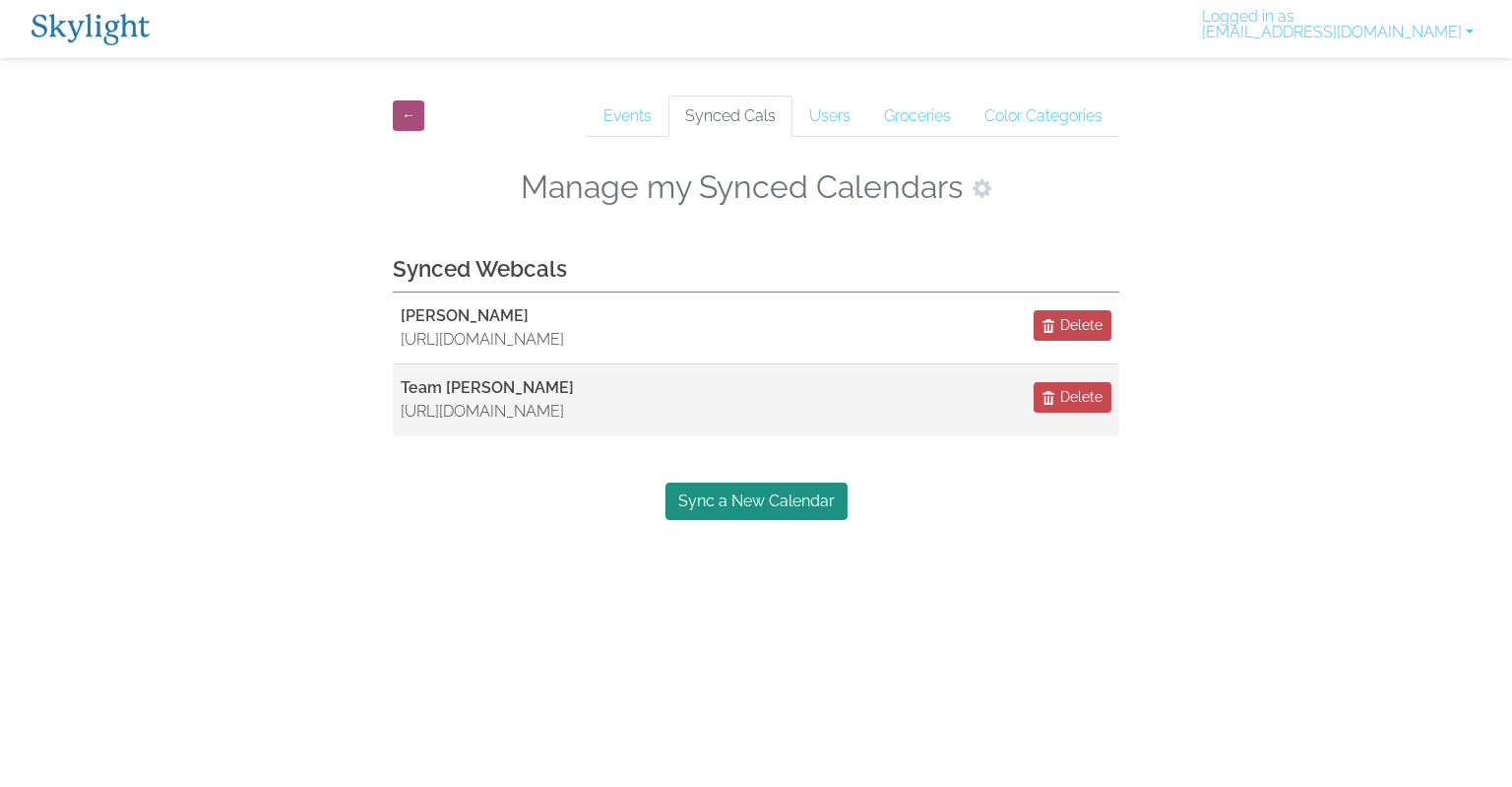 scroll, scrollTop: 0, scrollLeft: 0, axis: both 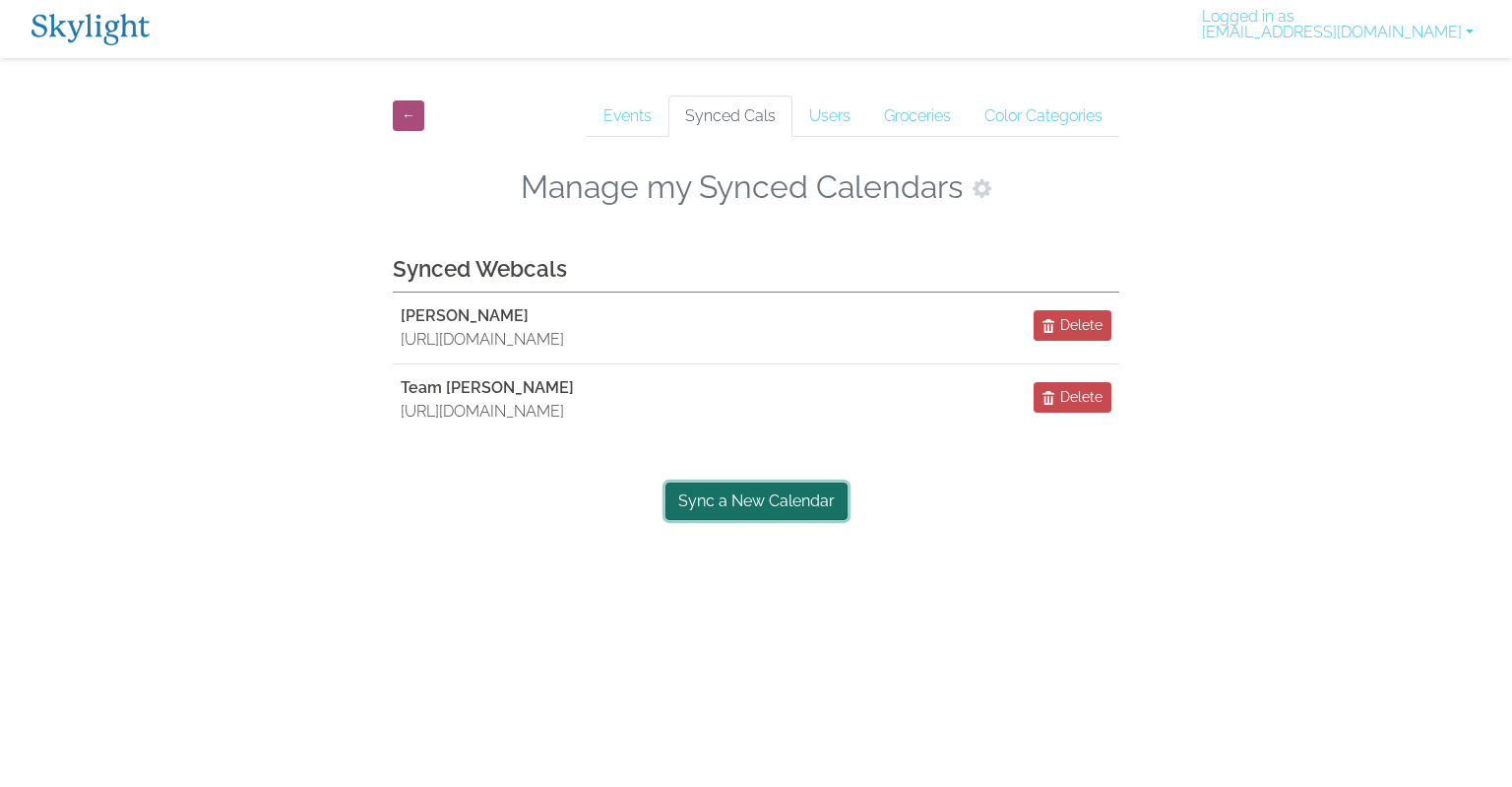 click on "Sync a New Calendar" at bounding box center [756, 501] 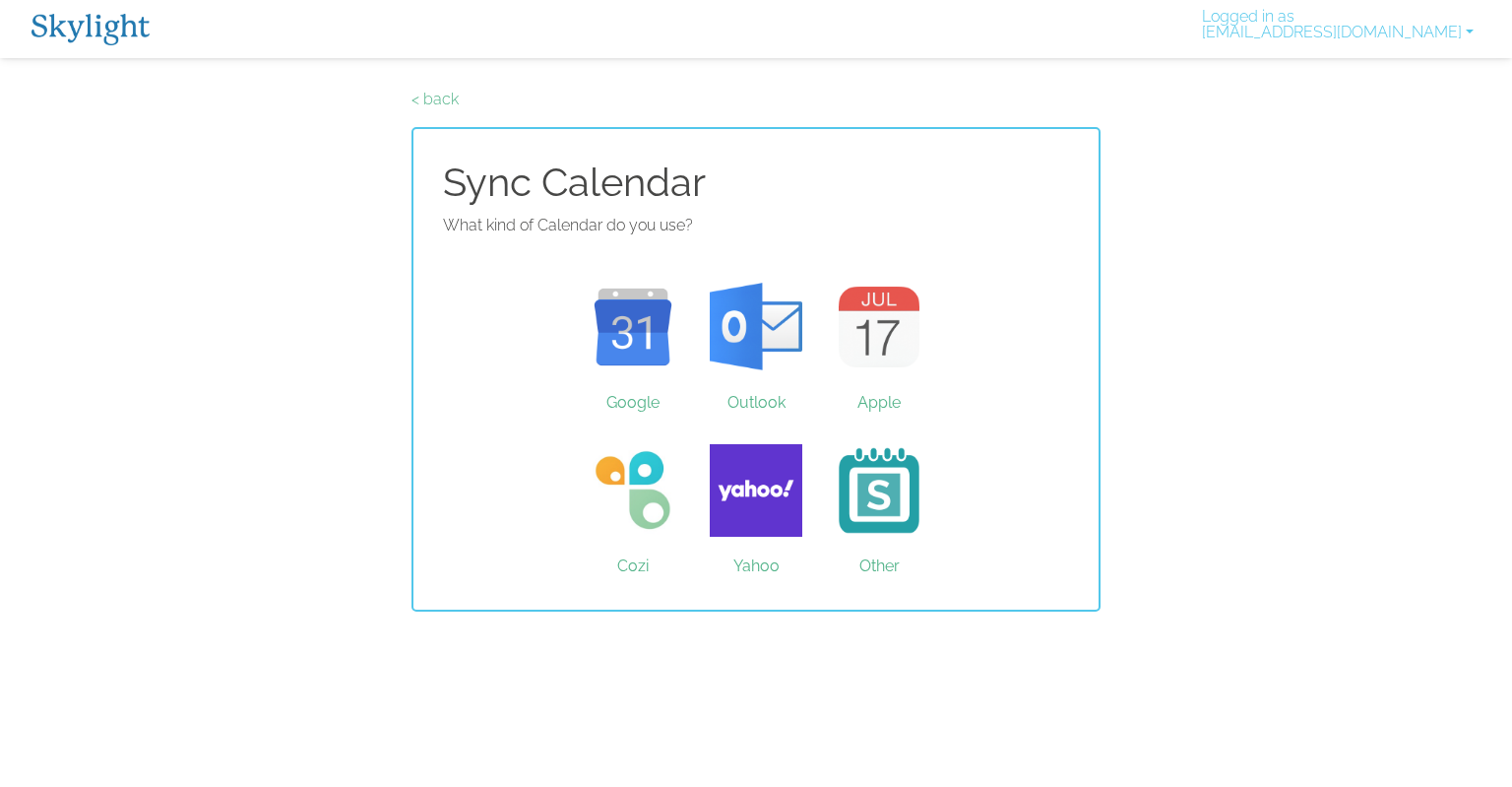 scroll, scrollTop: 0, scrollLeft: 0, axis: both 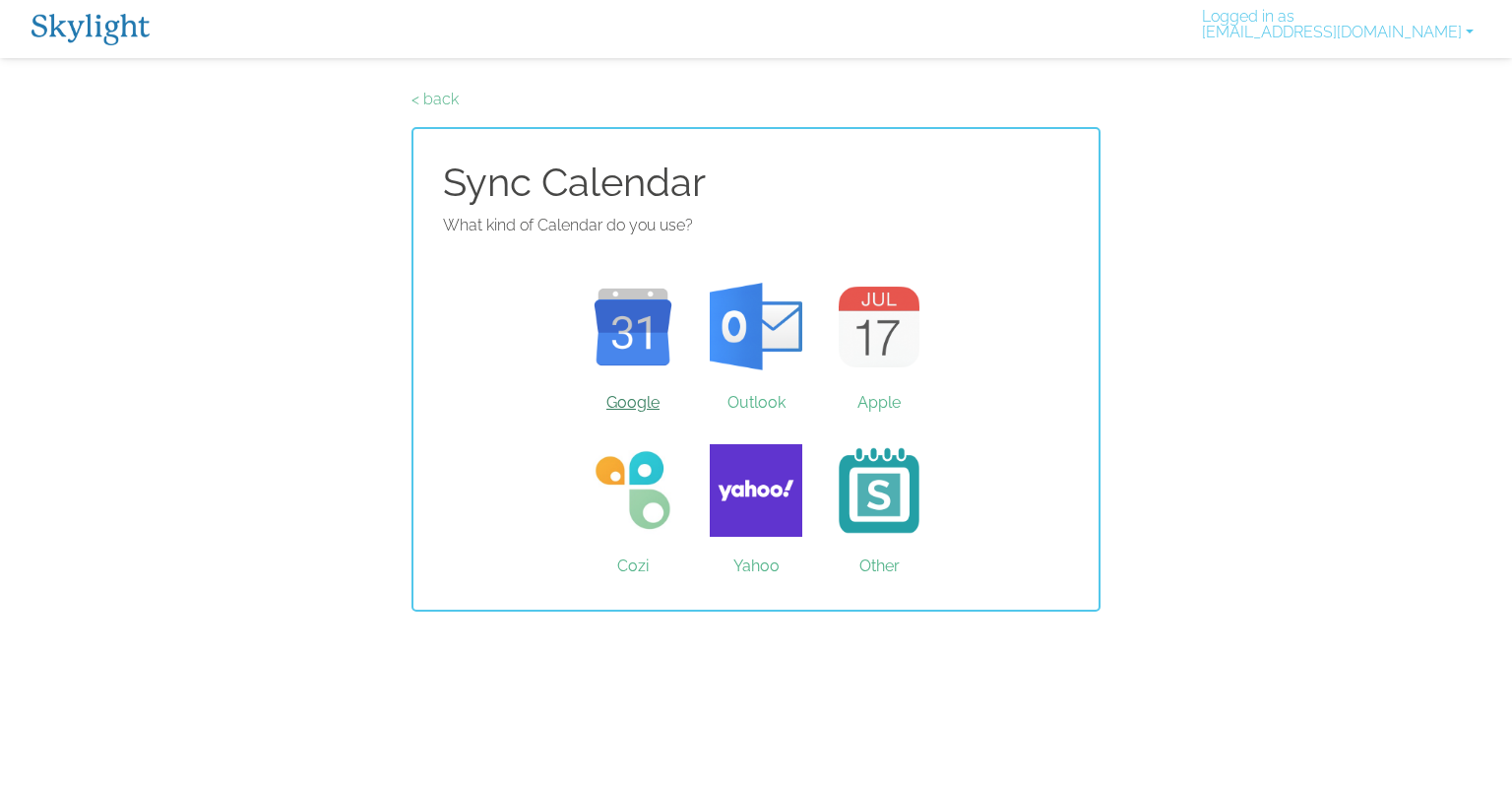 click on "Google" at bounding box center (633, 327) 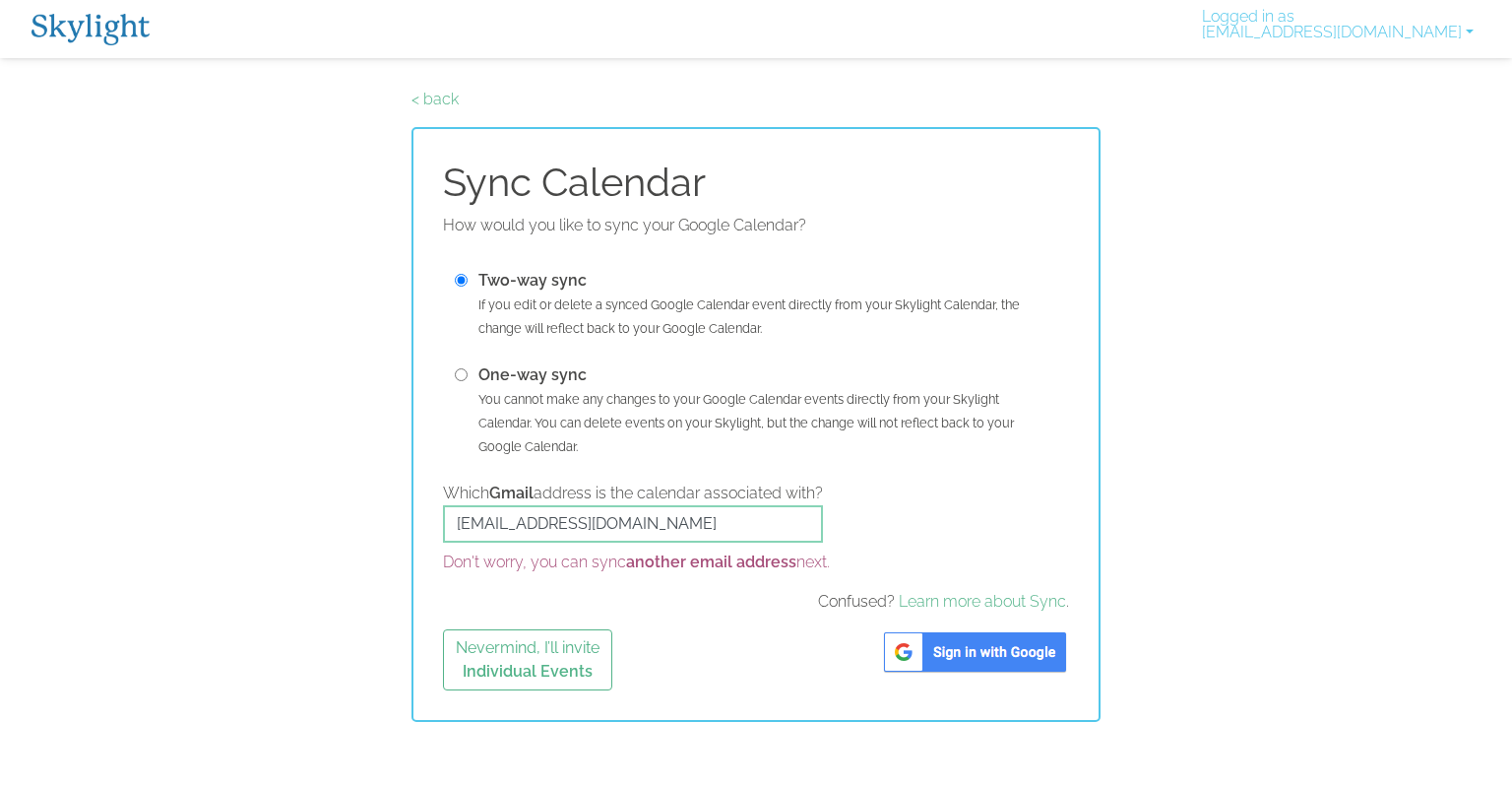 click at bounding box center (975, 652) 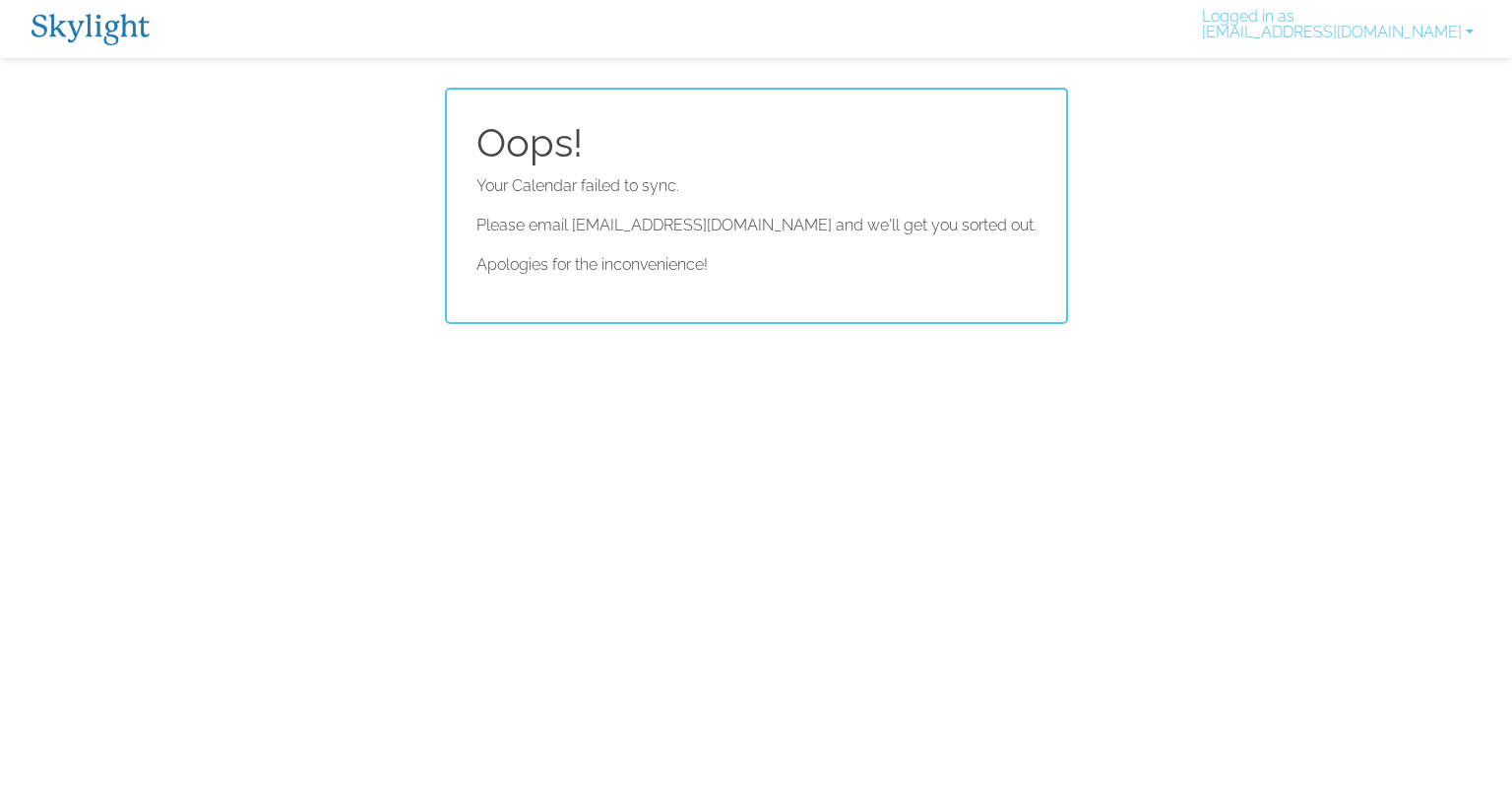 scroll, scrollTop: 0, scrollLeft: 0, axis: both 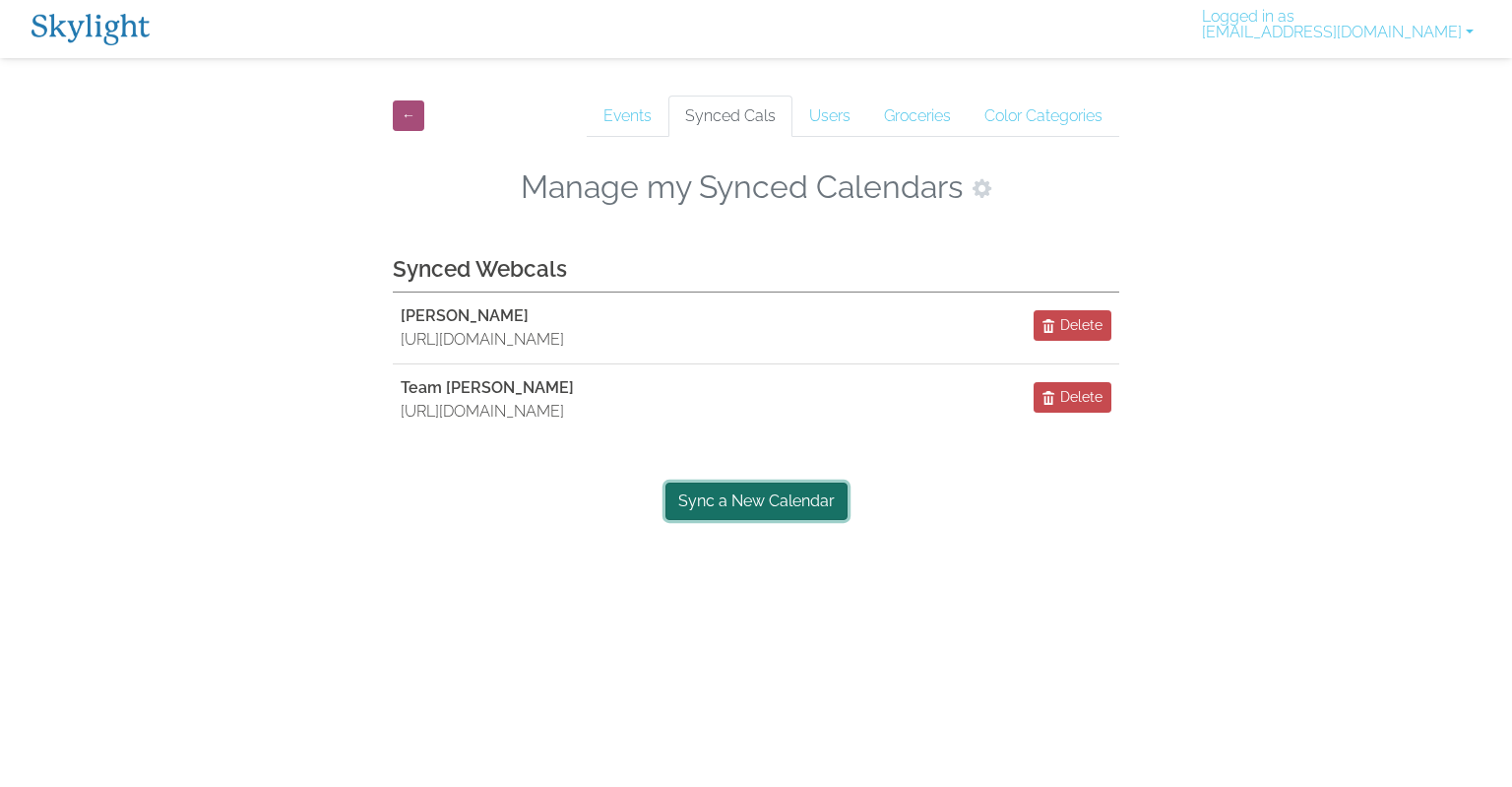 click on "Sync a New Calendar" at bounding box center [756, 501] 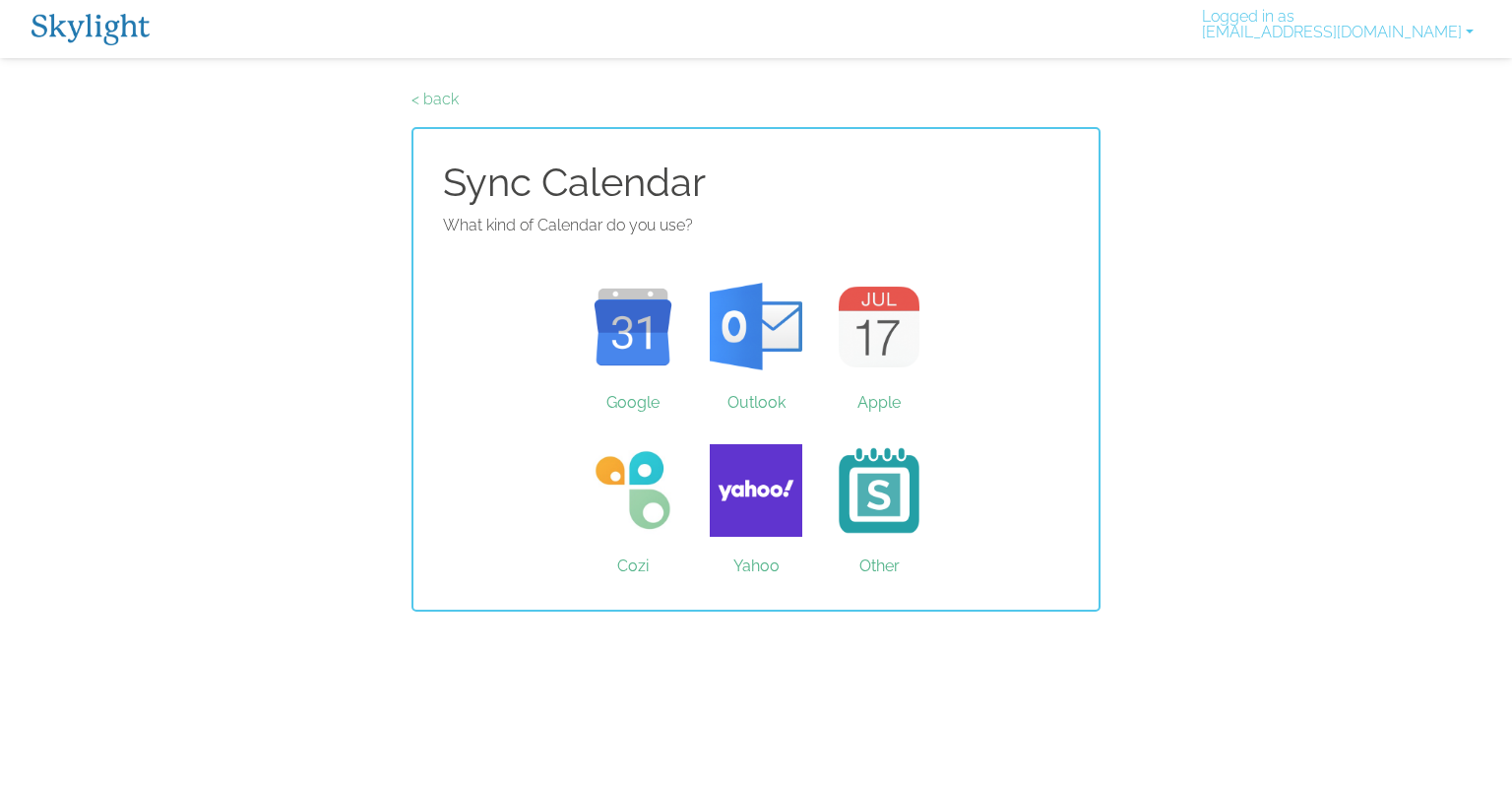 scroll, scrollTop: 0, scrollLeft: 0, axis: both 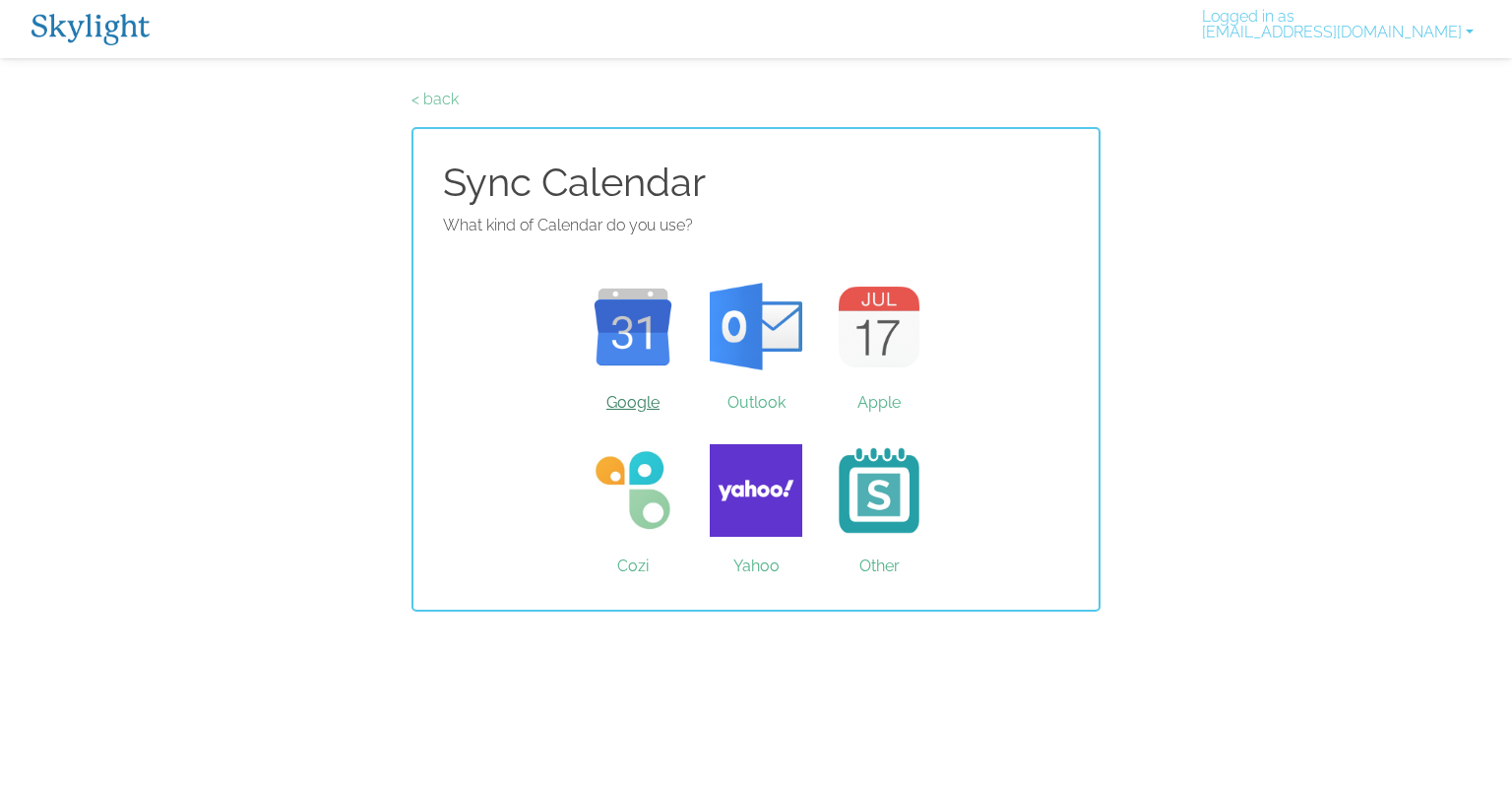 click on "Google" at bounding box center (633, 327) 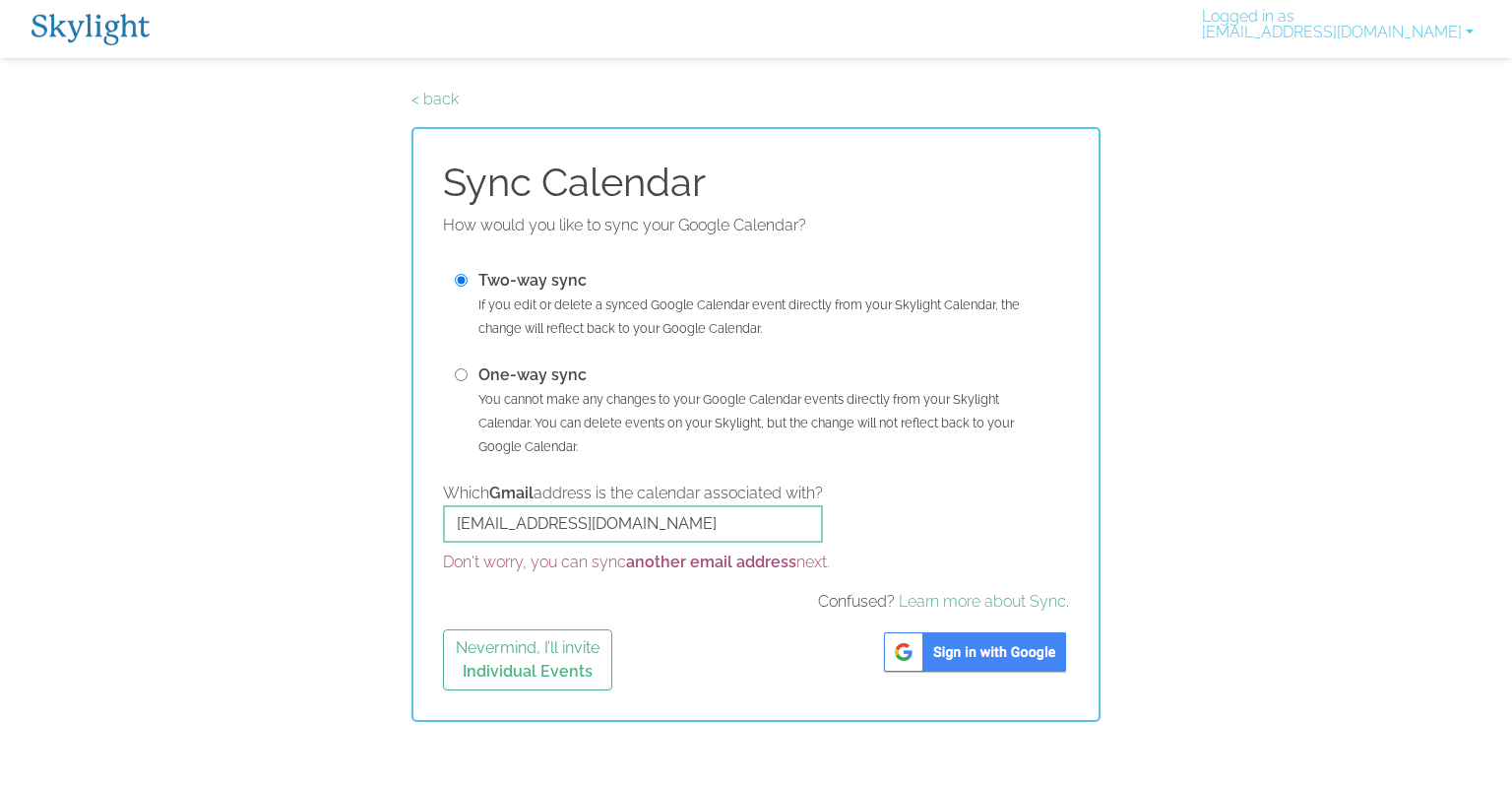 click at bounding box center (461, 374) 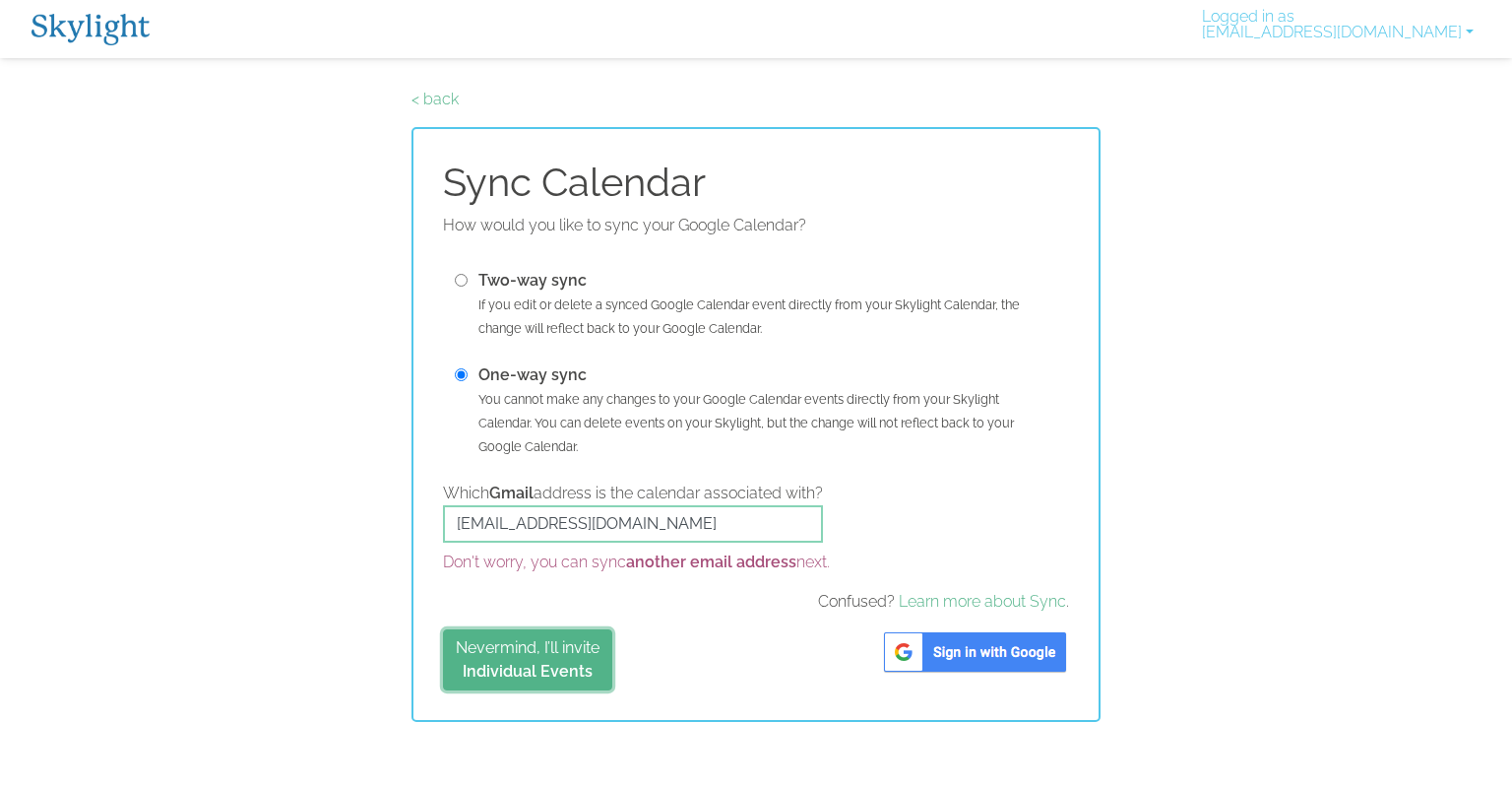 click on "Nevermind, I’ll invite  Individual Events" at bounding box center (528, 660) 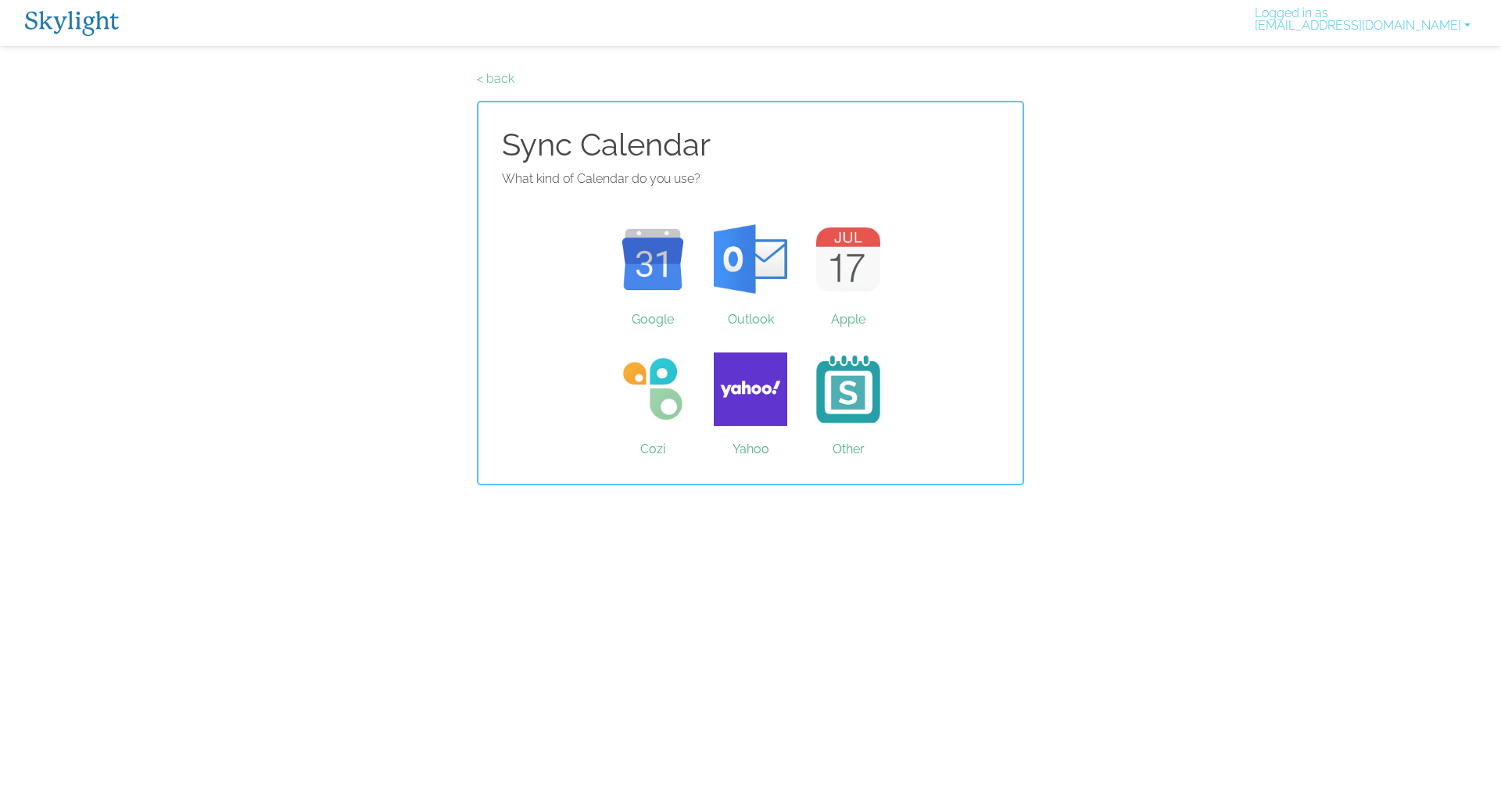 scroll, scrollTop: 0, scrollLeft: 0, axis: both 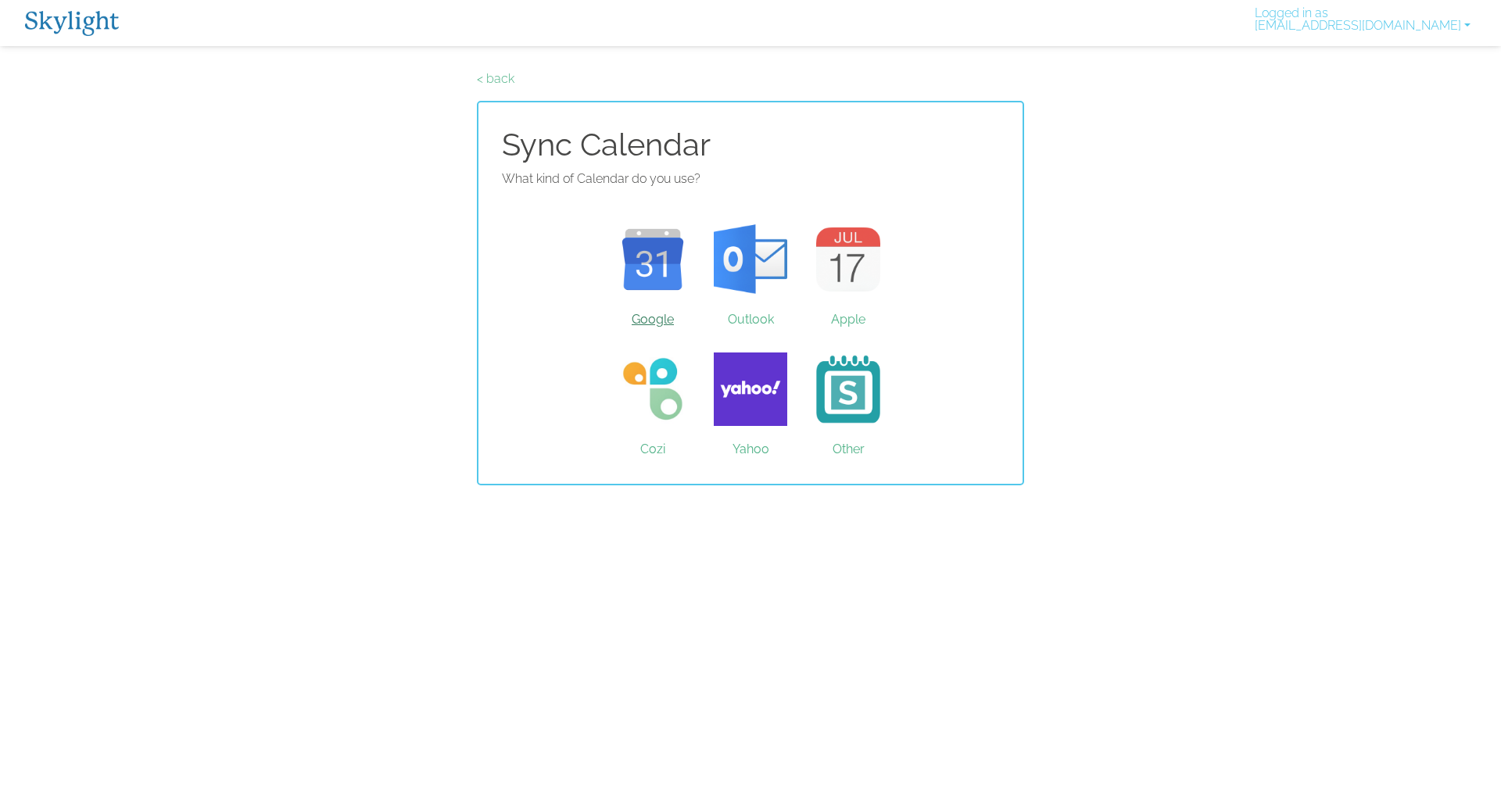 click on "Google" at bounding box center [653, 259] 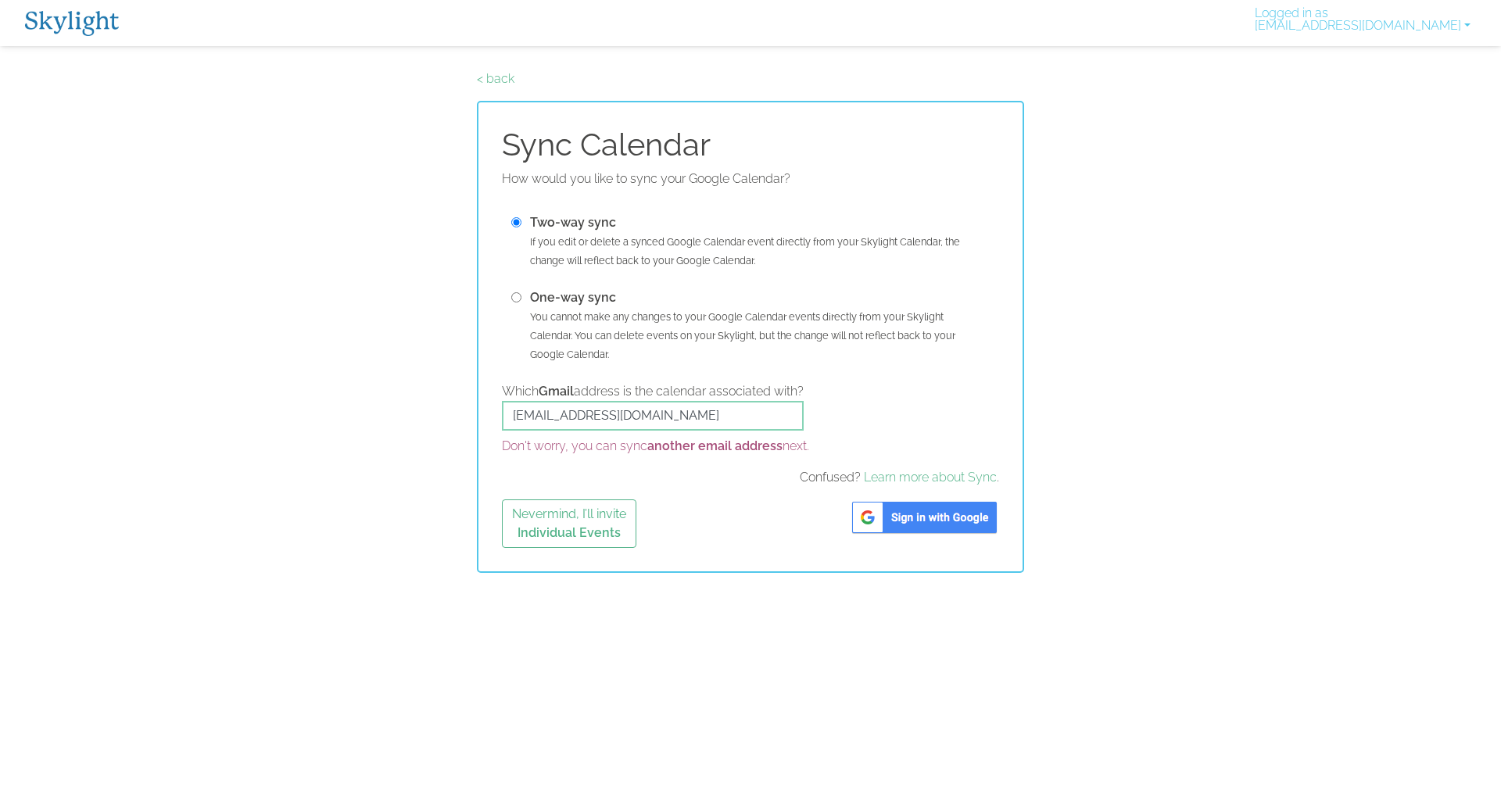 click at bounding box center [924, 517] 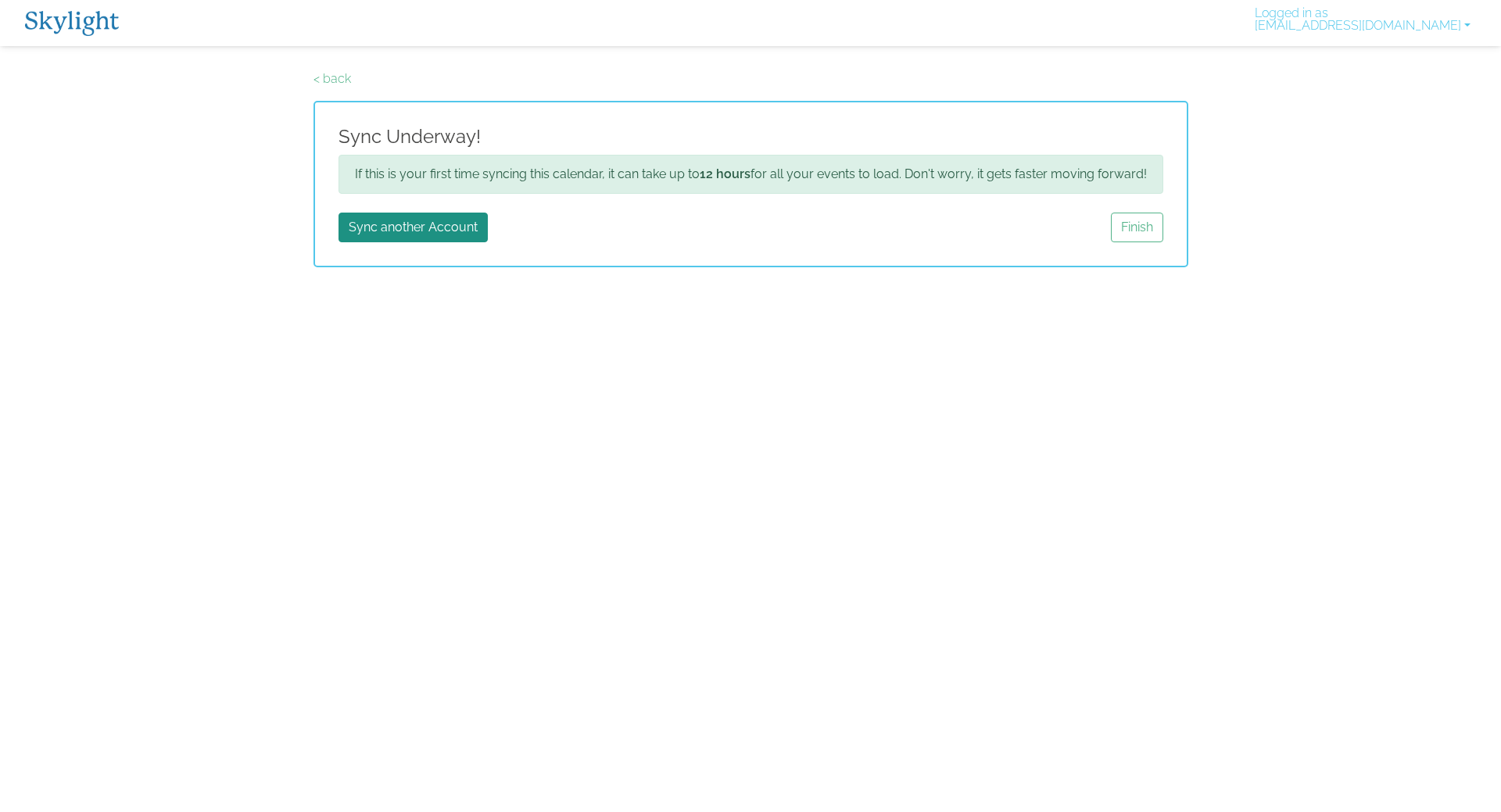 scroll, scrollTop: 0, scrollLeft: 0, axis: both 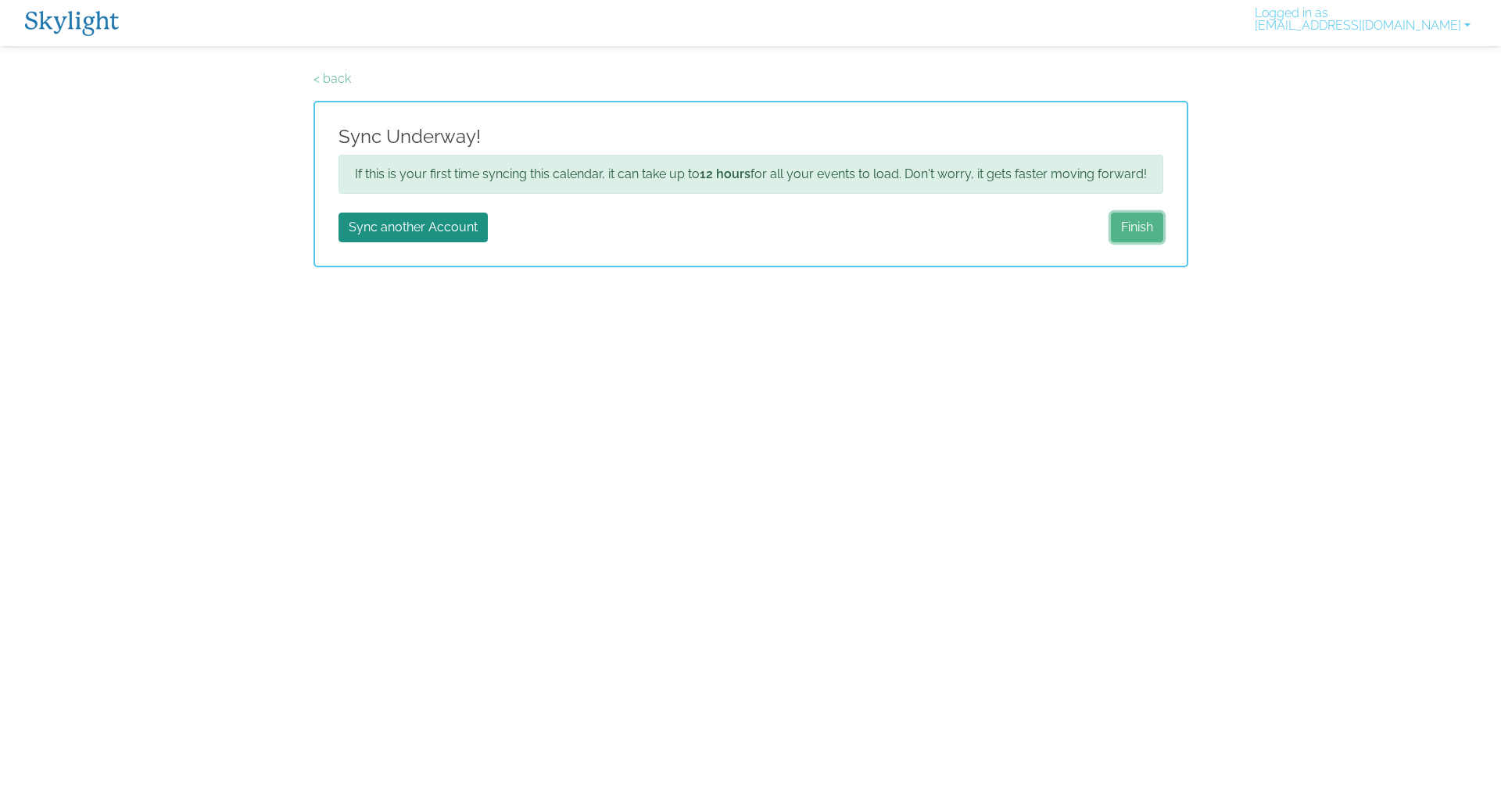 click on "Finish" at bounding box center [1137, 227] 